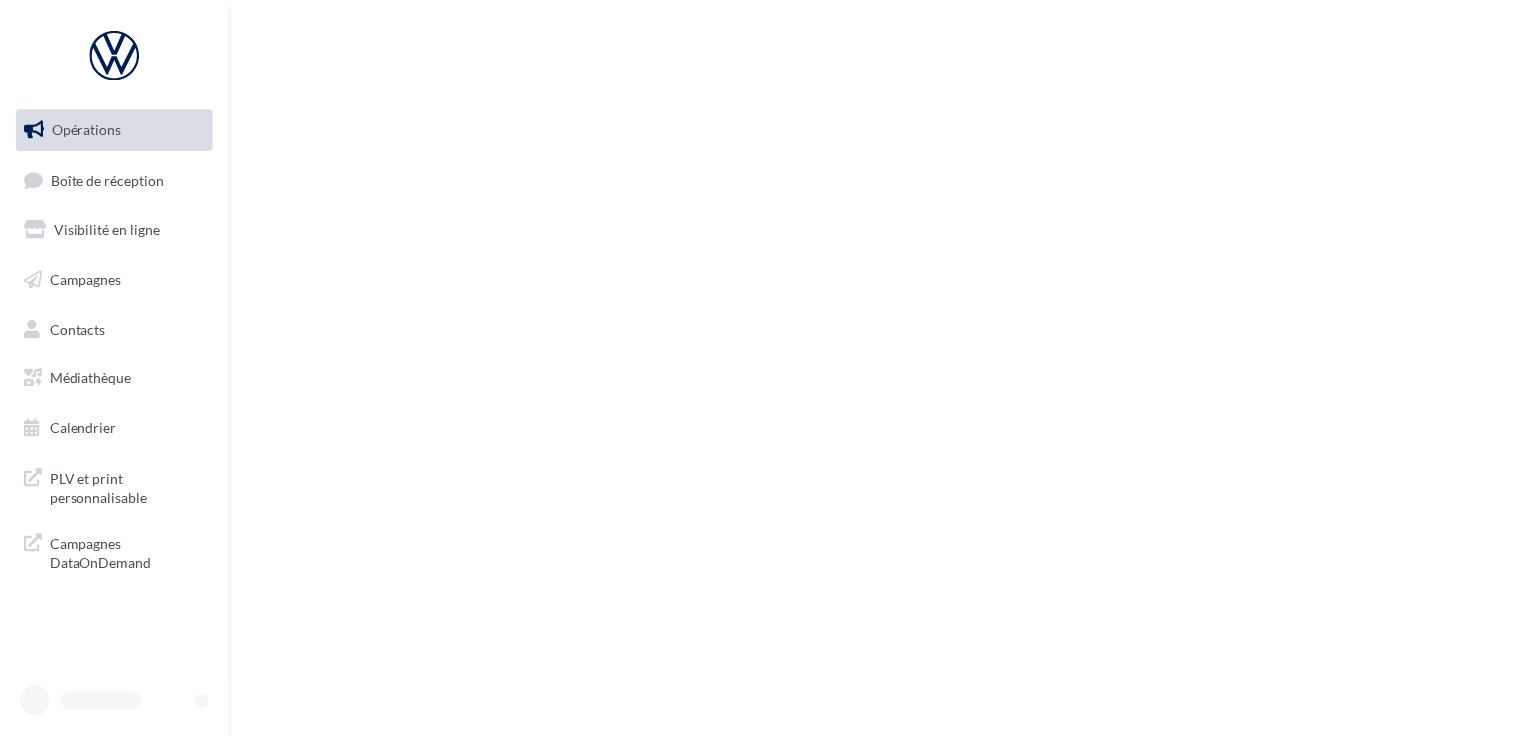 scroll, scrollTop: 0, scrollLeft: 0, axis: both 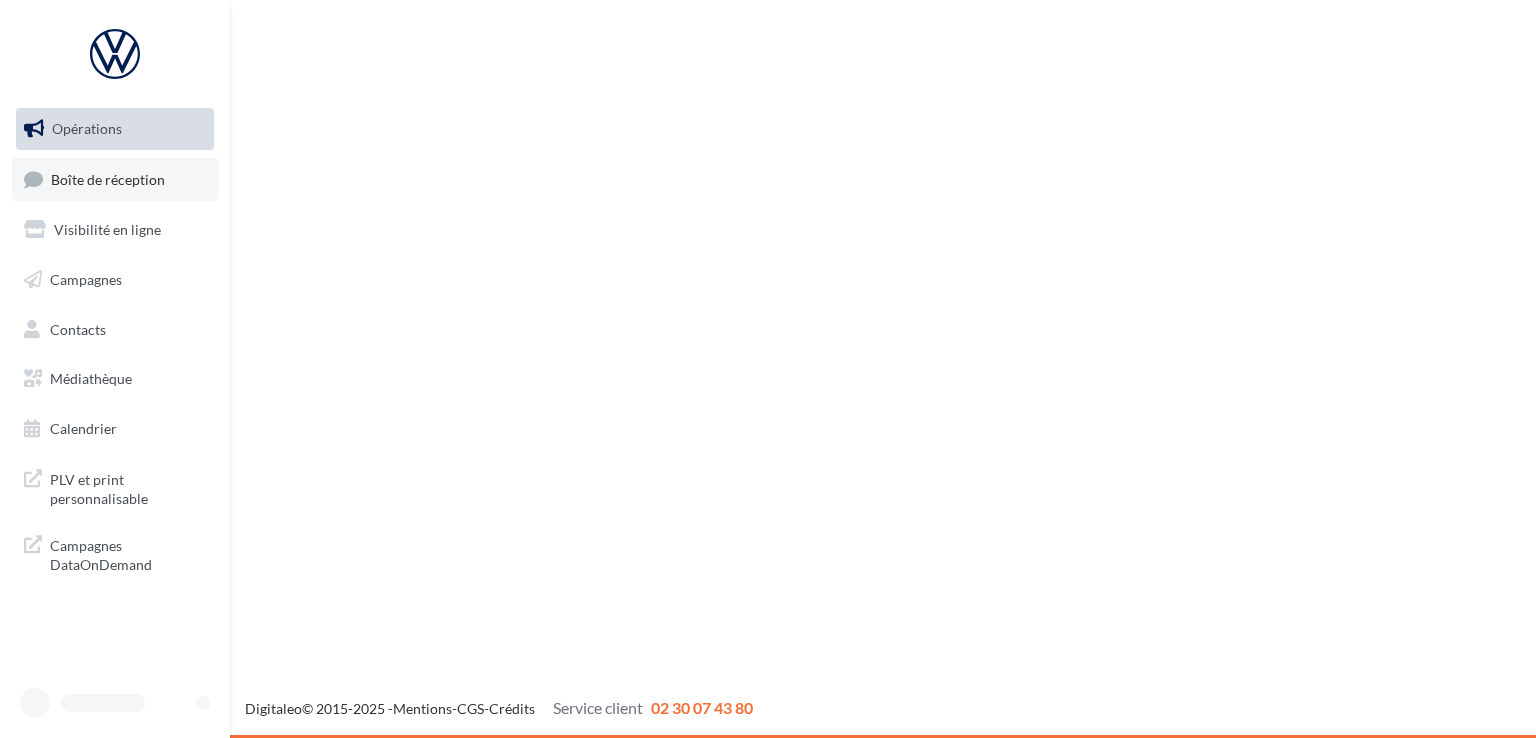 click on "Boîte de réception" at bounding box center [115, 179] 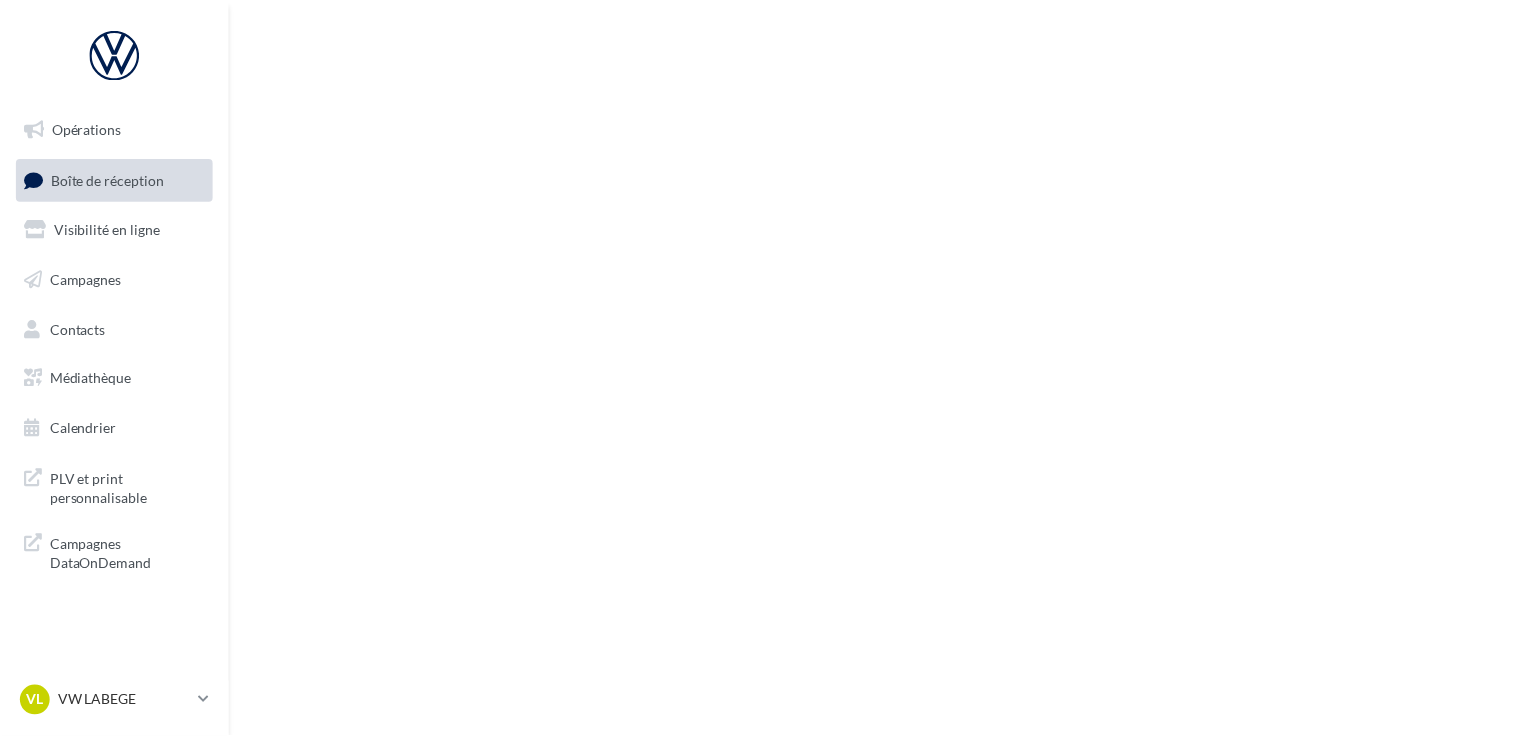 scroll, scrollTop: 0, scrollLeft: 0, axis: both 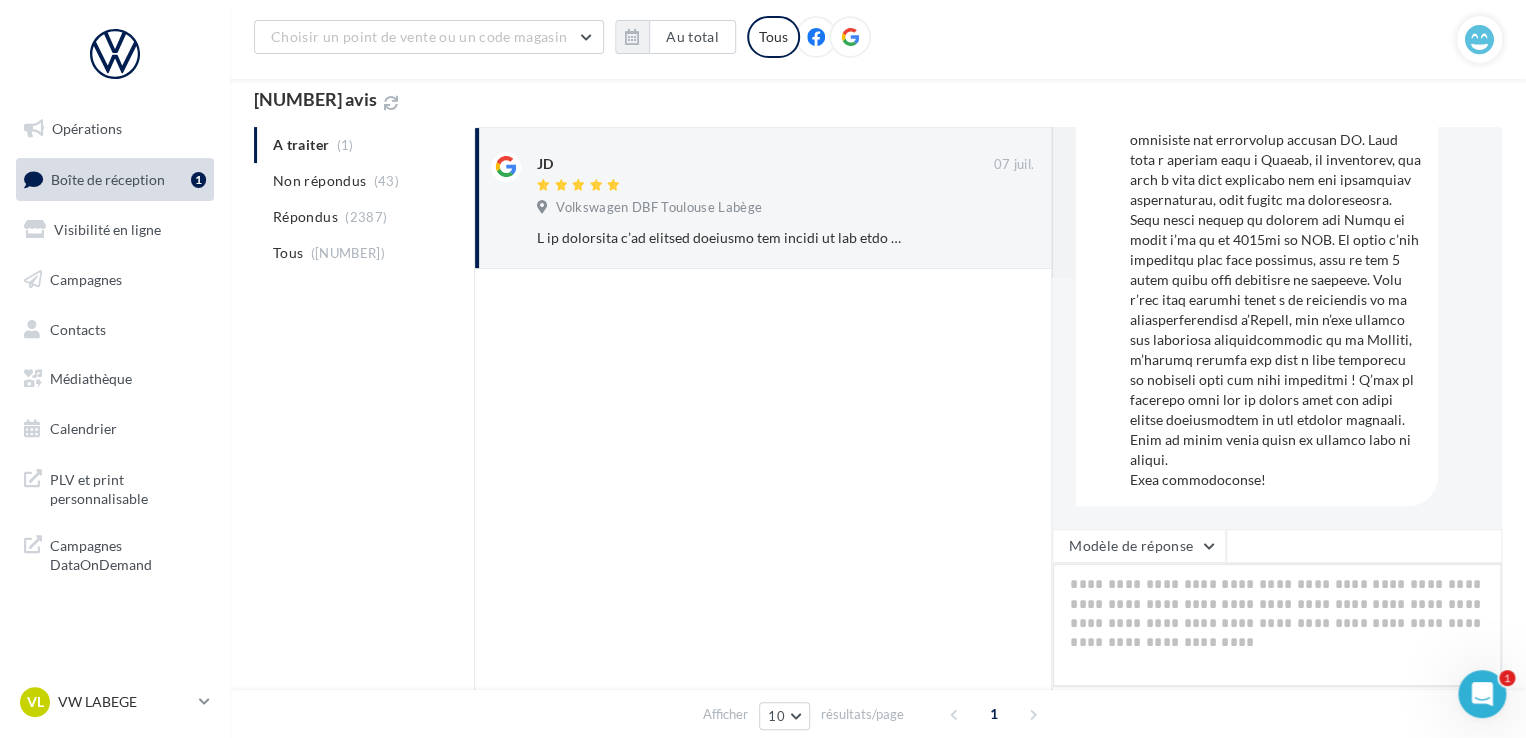 click at bounding box center (1277, 625) 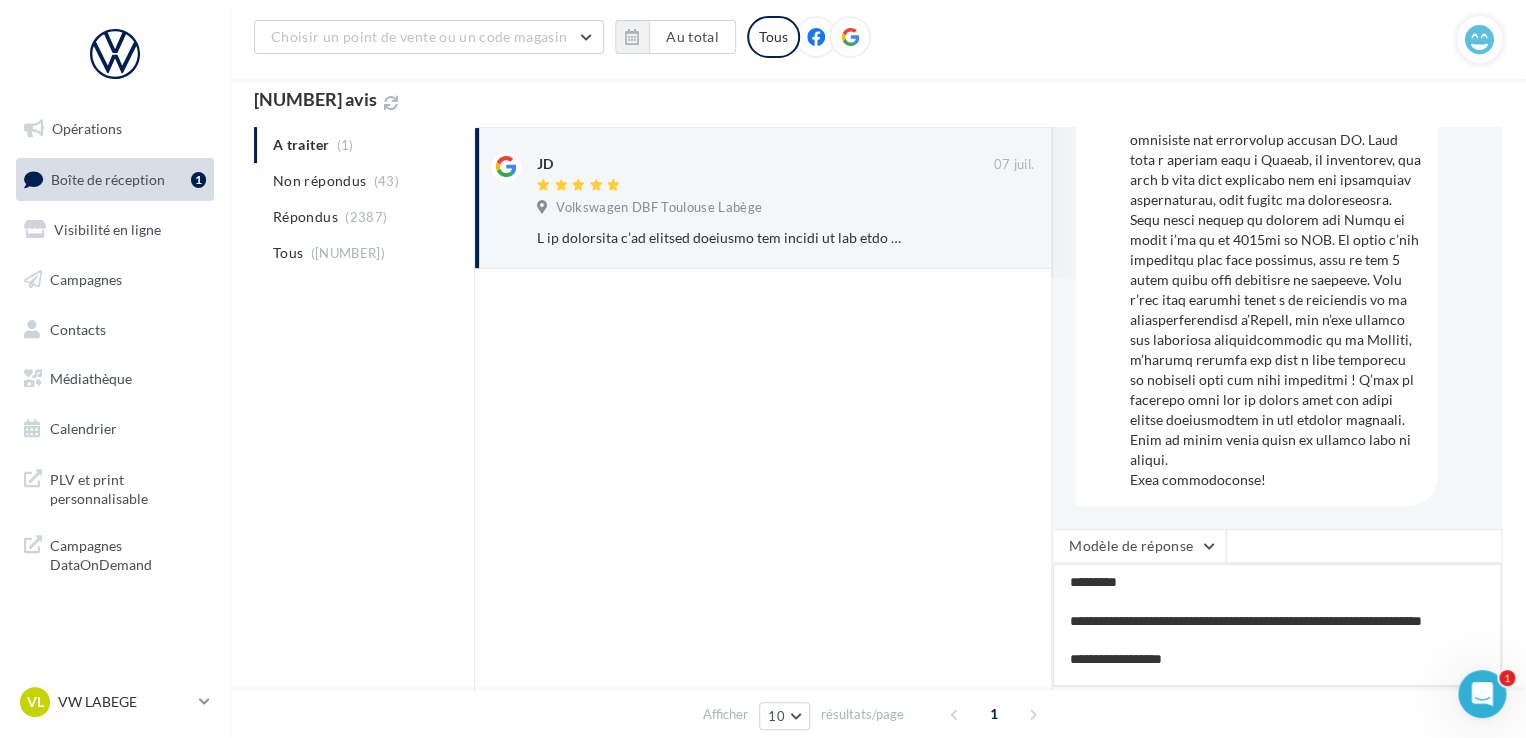 scroll, scrollTop: 40, scrollLeft: 0, axis: vertical 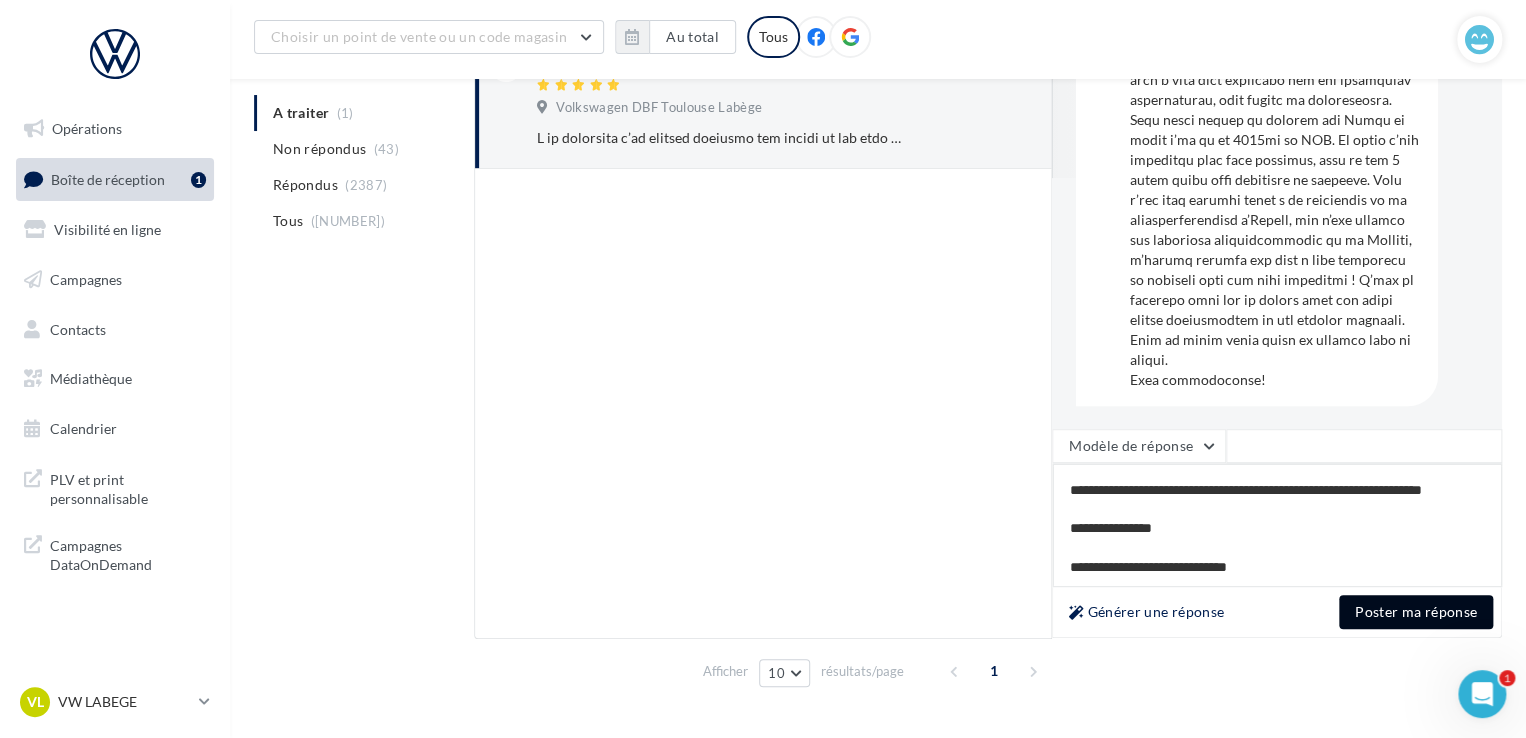 type on "**********" 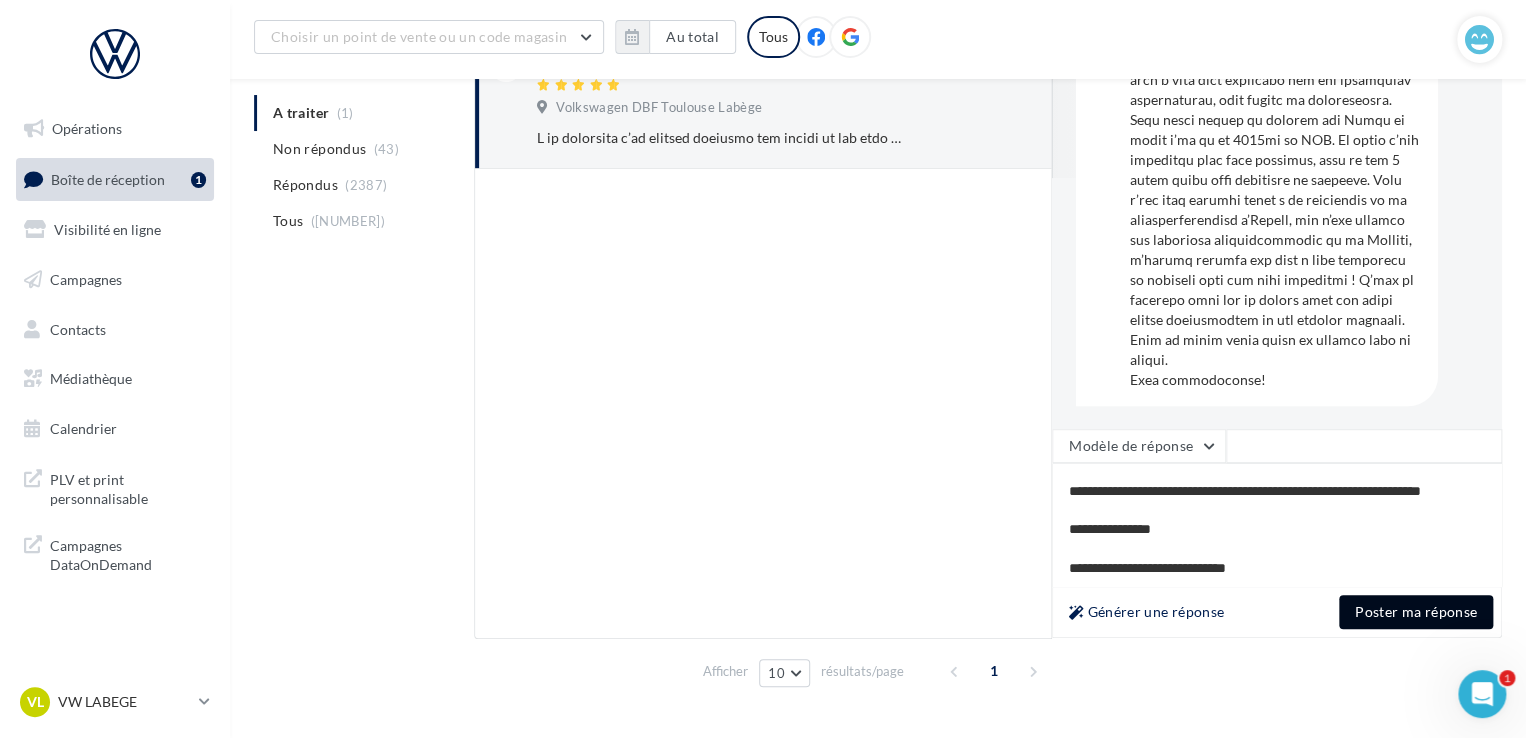 click on "Poster ma réponse" at bounding box center [1416, 612] 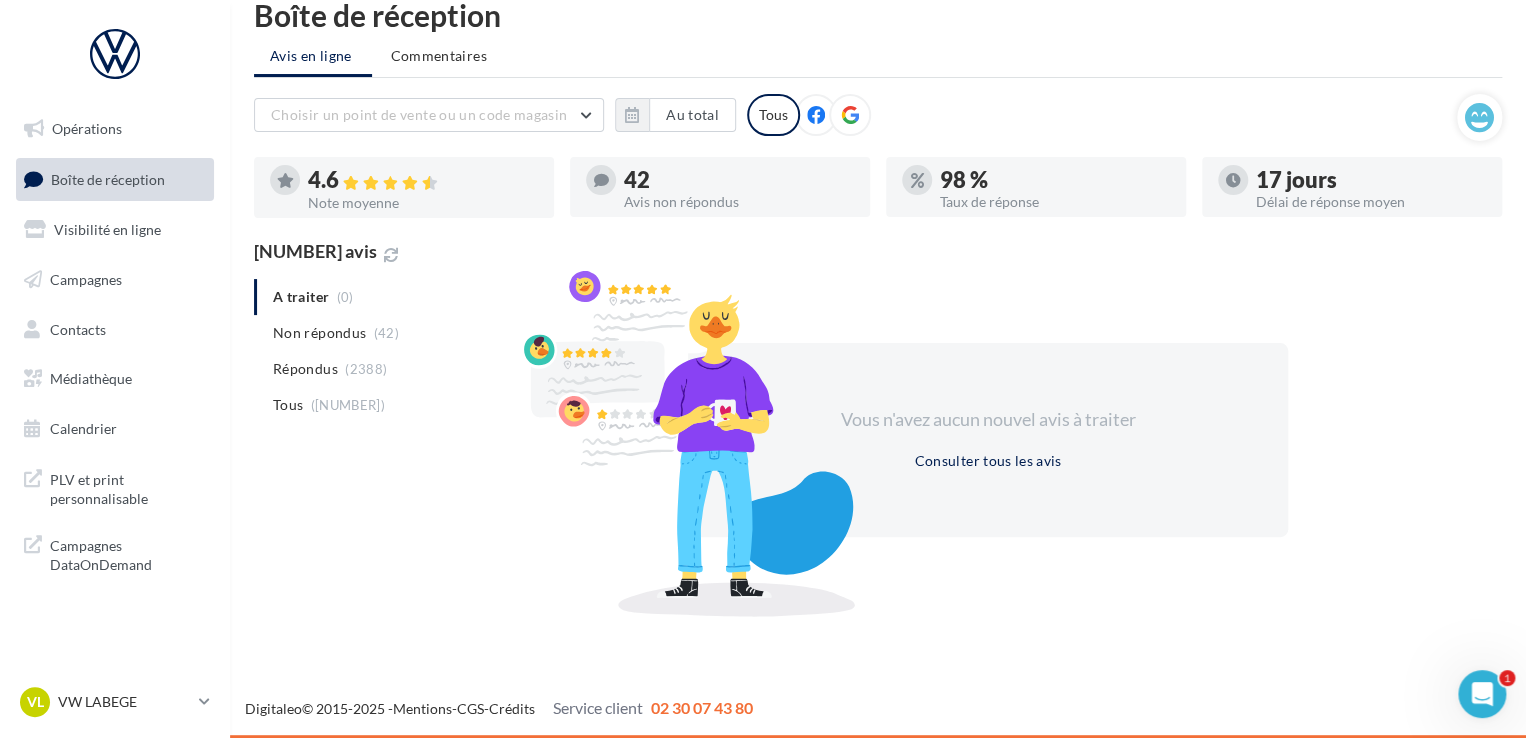 scroll, scrollTop: 32, scrollLeft: 0, axis: vertical 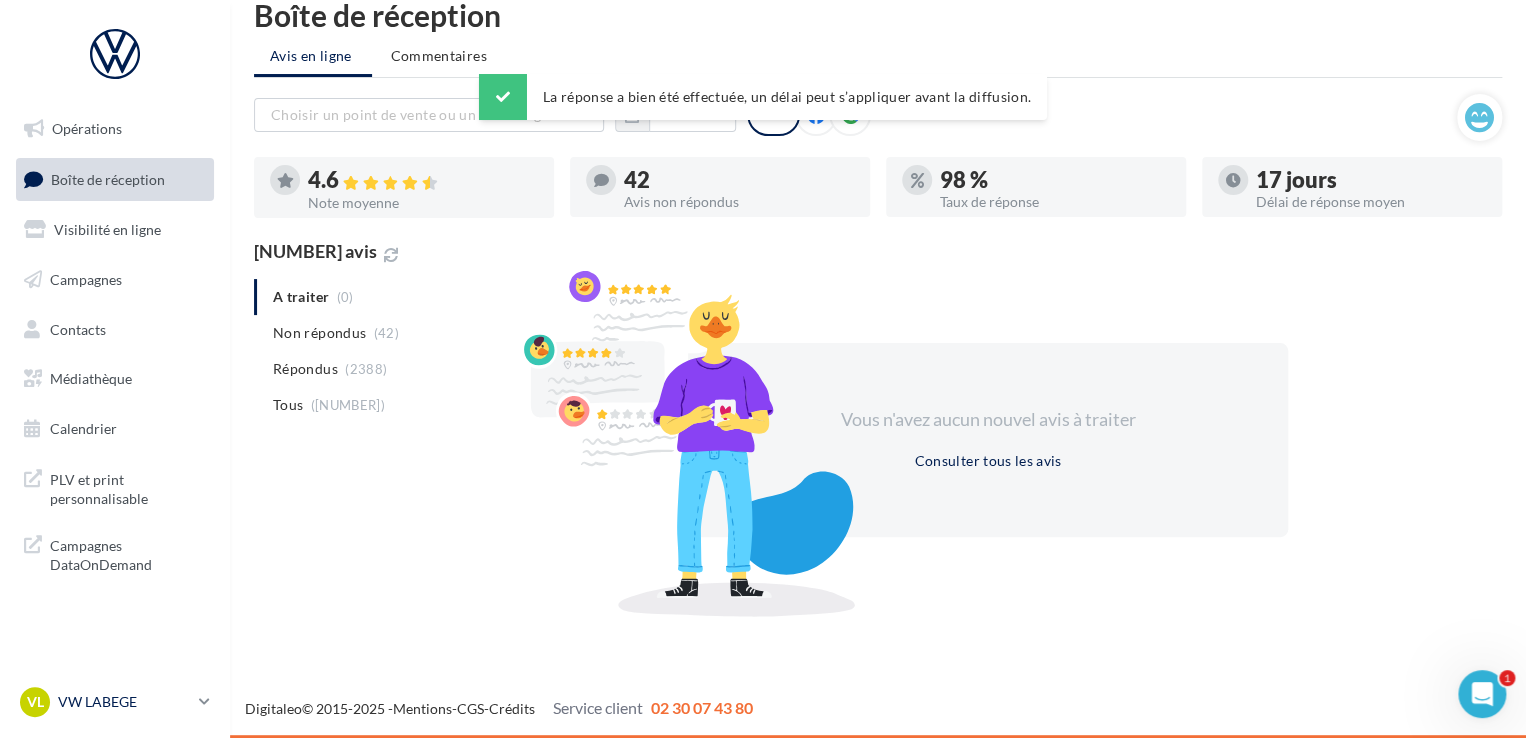 click on "VW LABEGE" at bounding box center (124, 702) 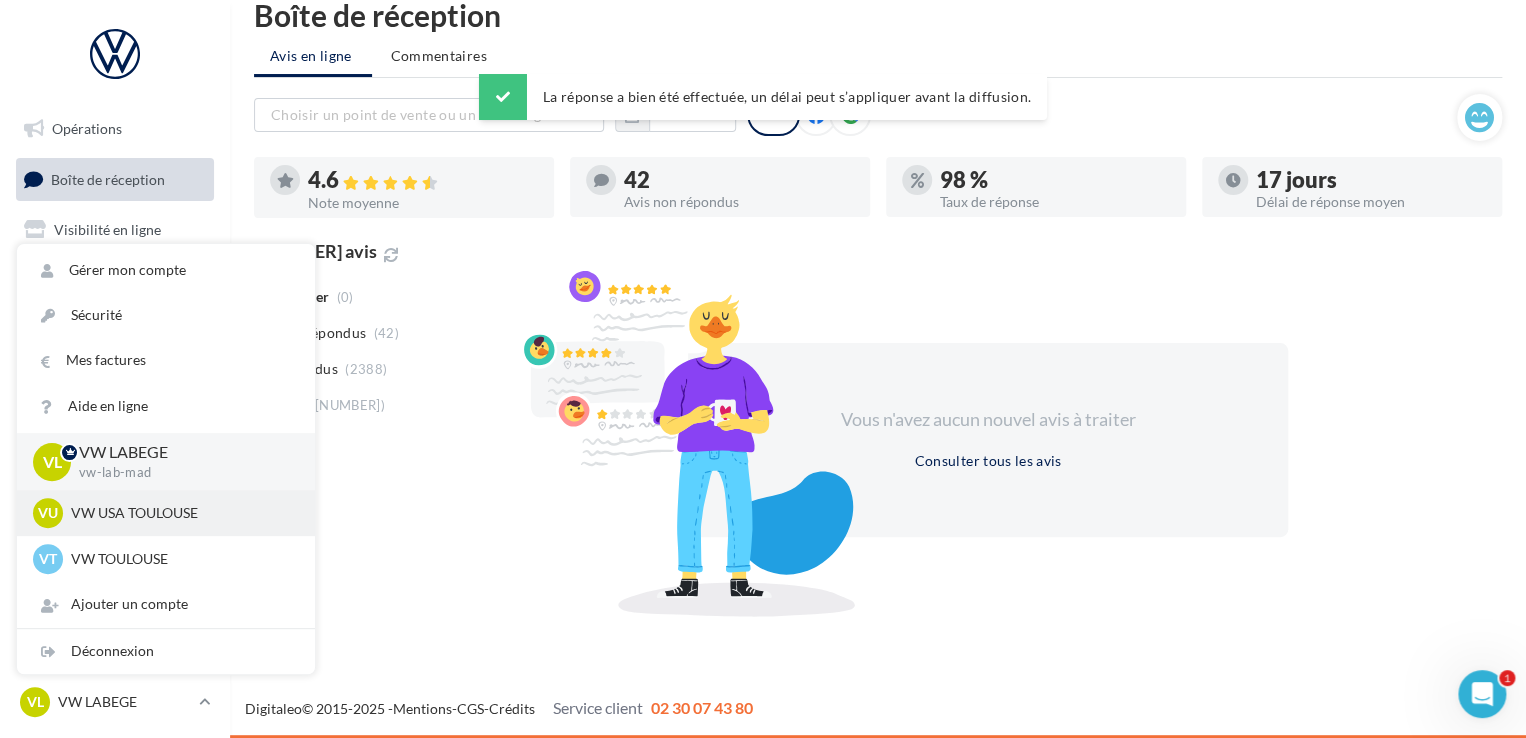 click on "VW USA TOULOUSE" at bounding box center [181, 513] 